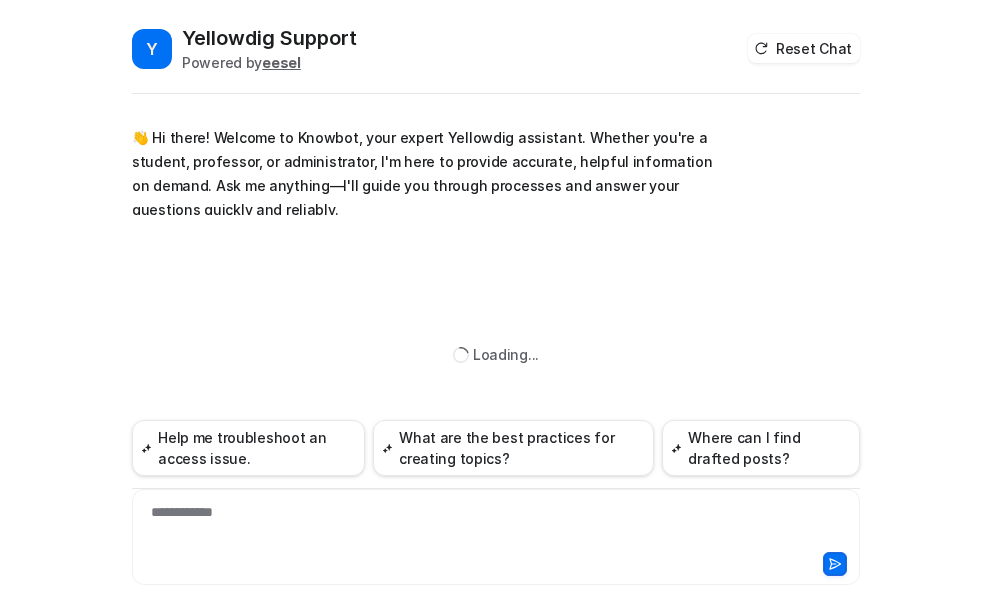 scroll, scrollTop: 0, scrollLeft: 0, axis: both 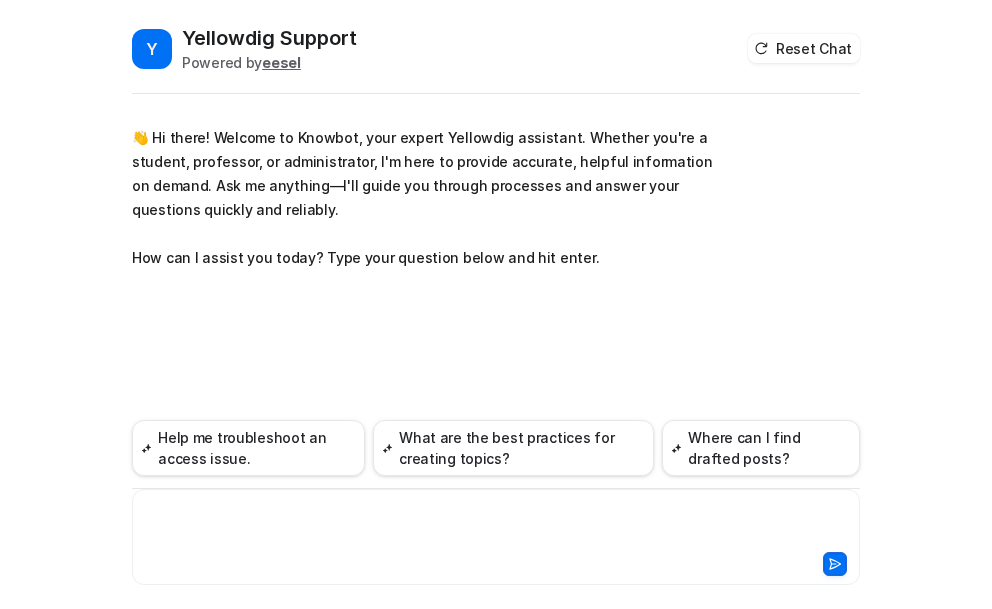 click at bounding box center (496, 525) 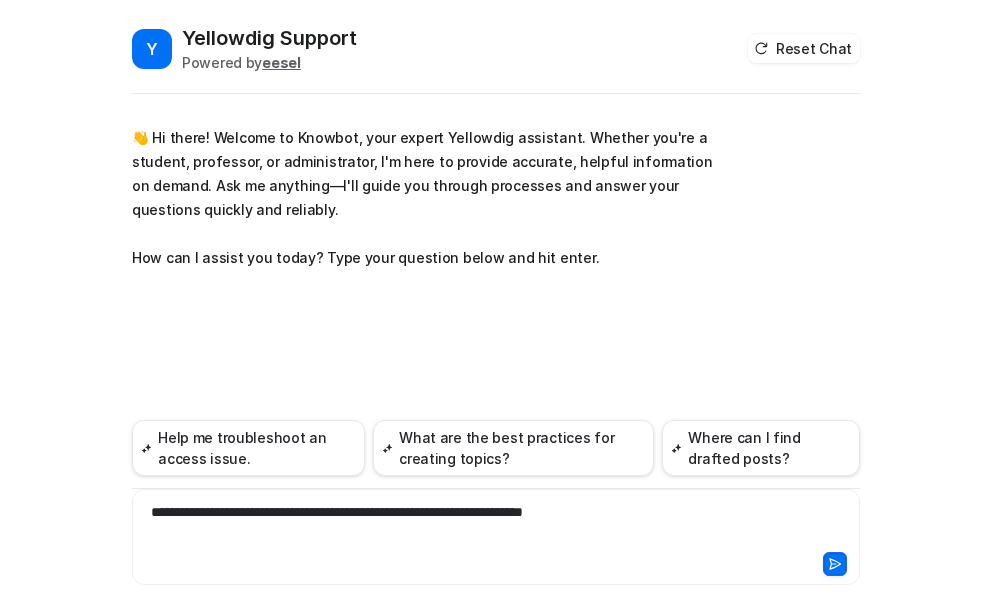 type 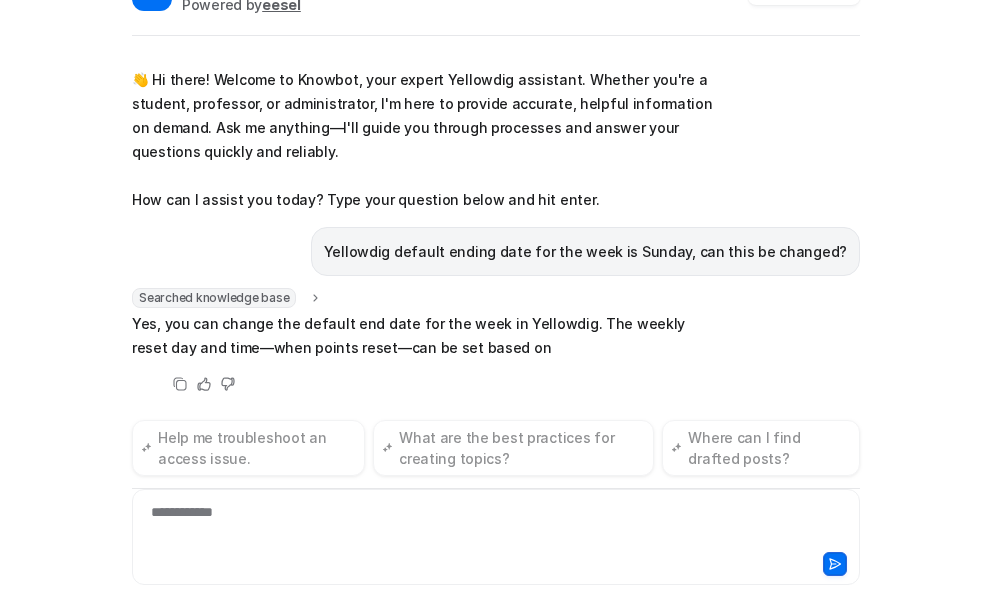 scroll, scrollTop: 74, scrollLeft: 0, axis: vertical 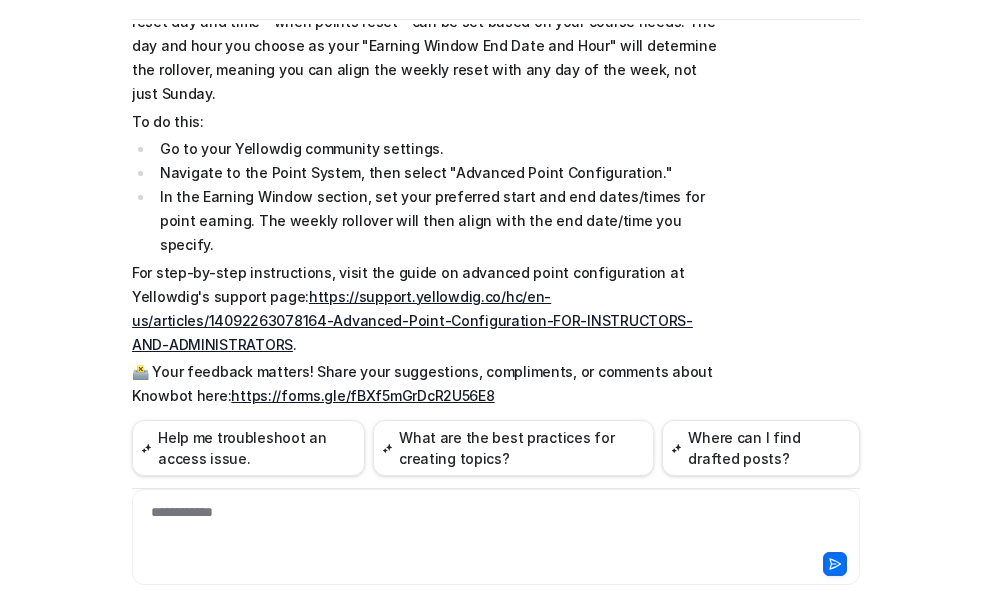 click on "https://support.yellowdig.co/hc/en-us/articles/14092263078164-Advanced-Point-Configuration-FOR-INSTRUCTORS-AND-ADMINISTRATORS" at bounding box center (412, 320) 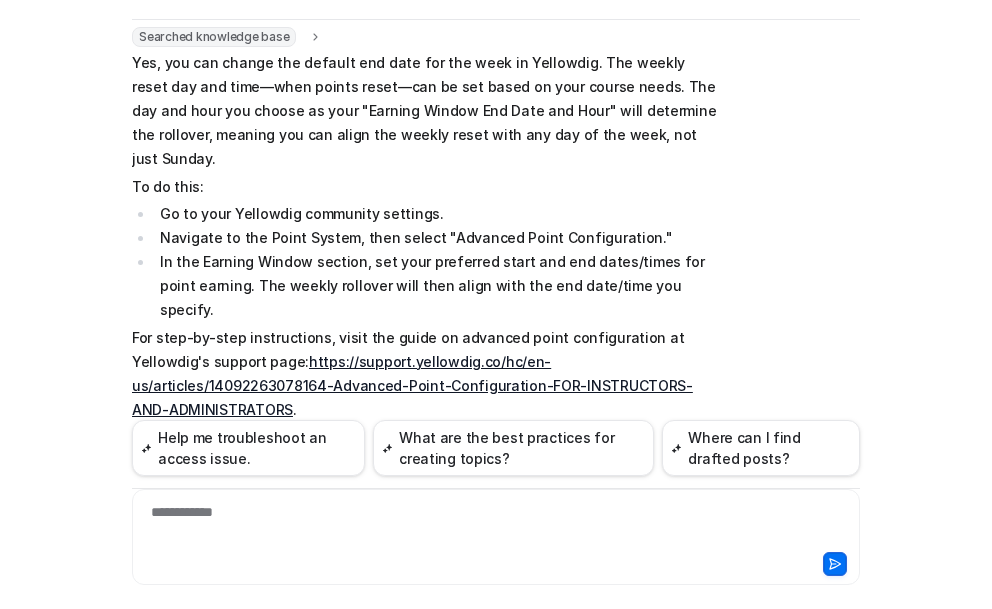scroll, scrollTop: 210, scrollLeft: 0, axis: vertical 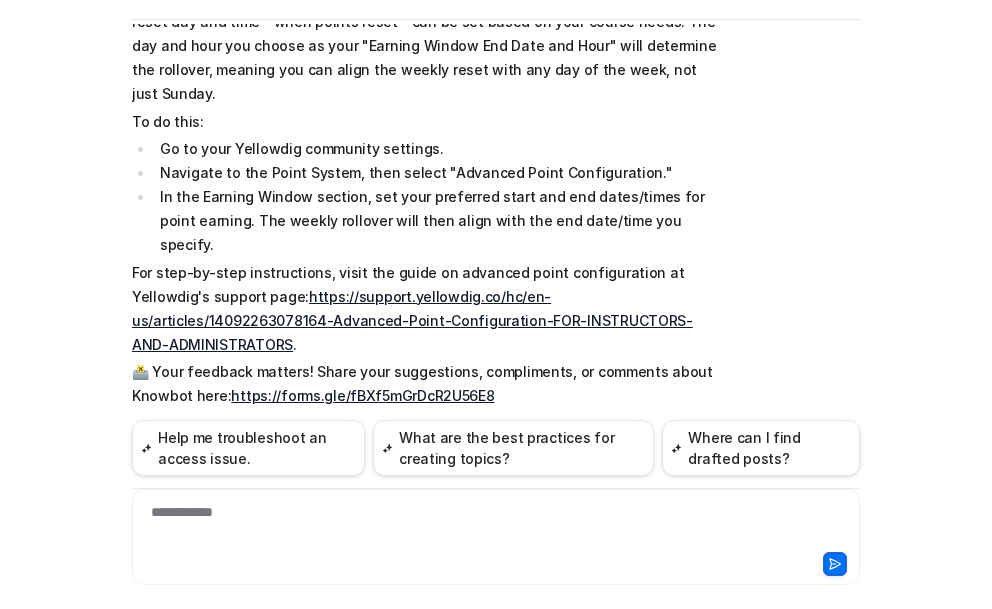 click on "**********" at bounding box center [496, 525] 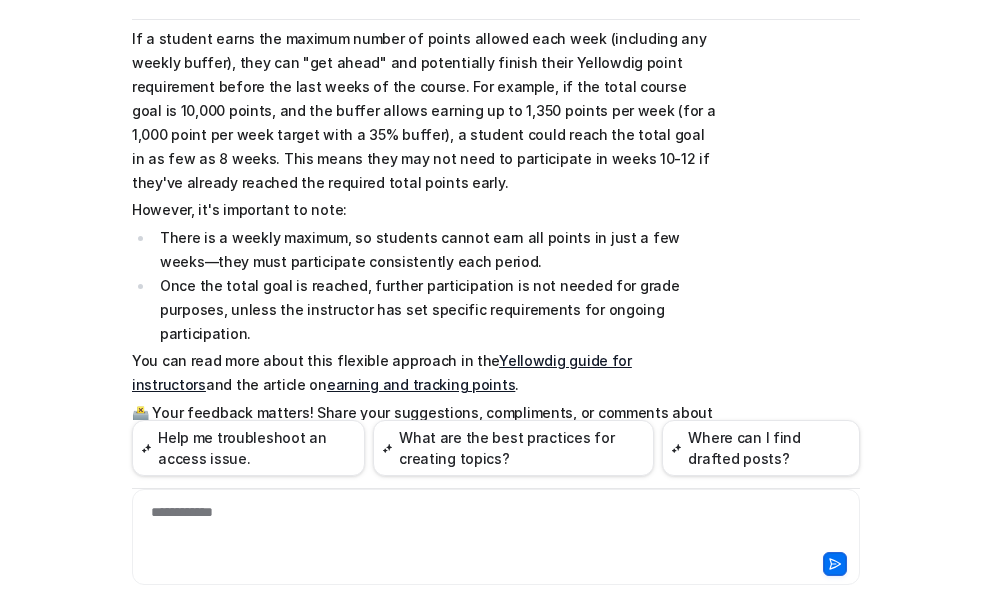 scroll, scrollTop: 864, scrollLeft: 0, axis: vertical 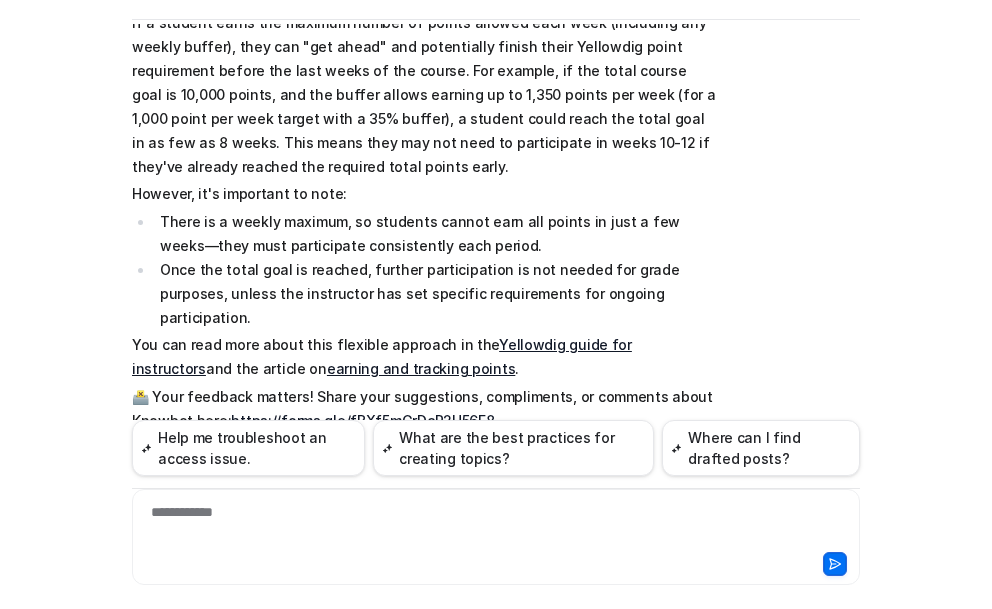 click on "**********" at bounding box center [496, 525] 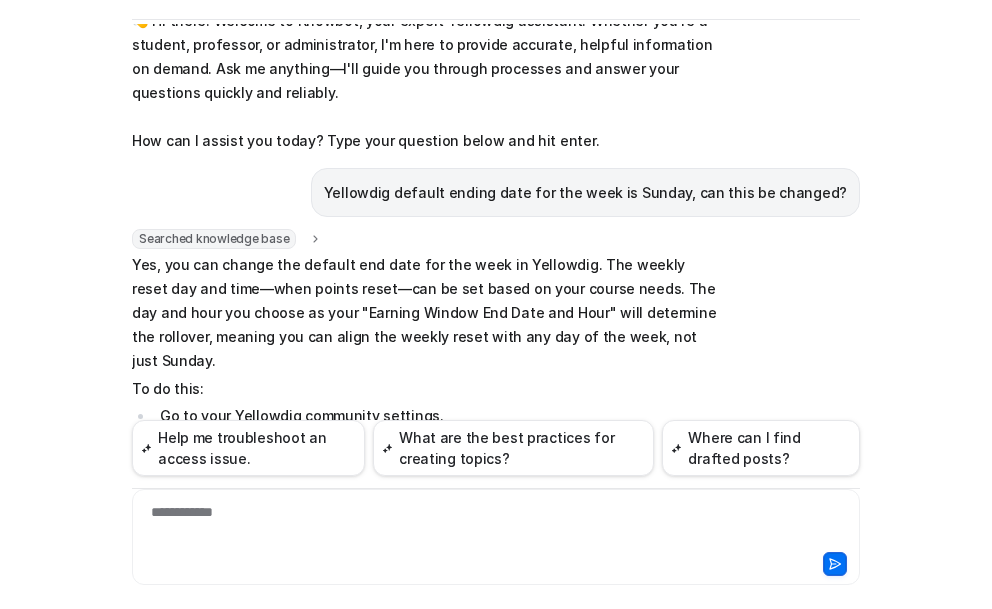 scroll, scrollTop: 0, scrollLeft: 0, axis: both 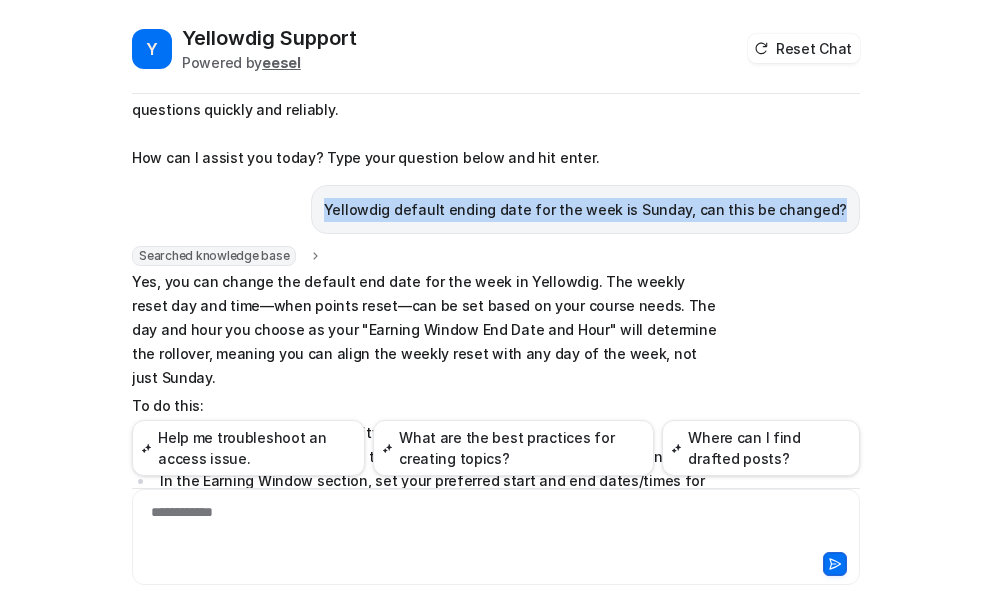 drag, startPoint x: 358, startPoint y: 209, endPoint x: 842, endPoint y: 212, distance: 484.0093 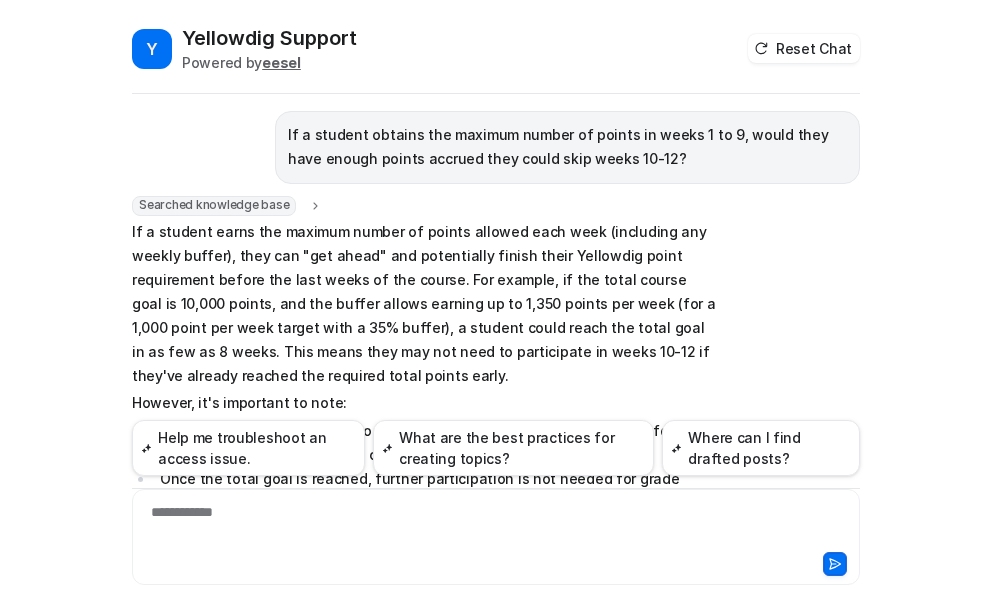scroll, scrollTop: 700, scrollLeft: 0, axis: vertical 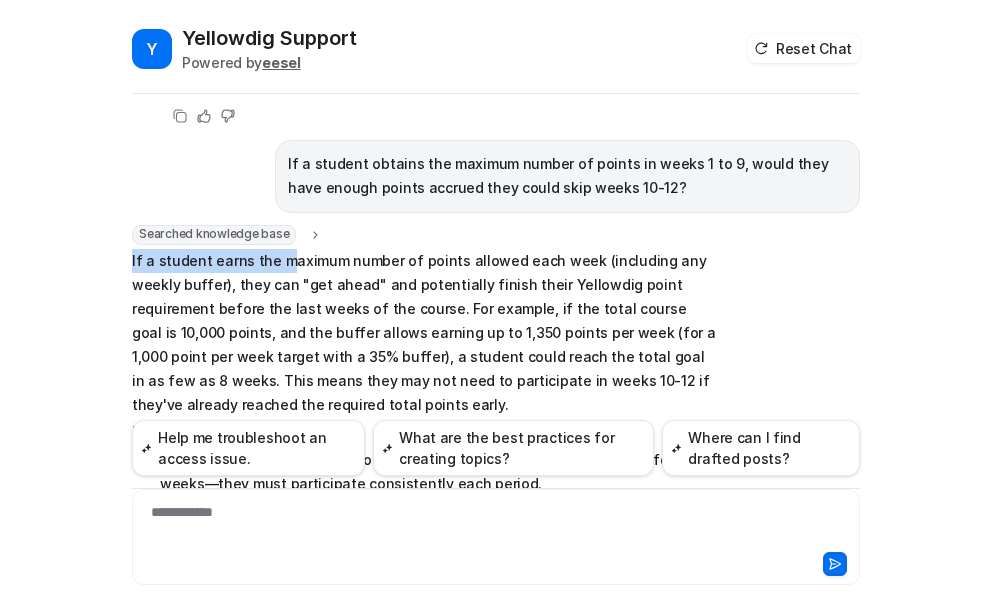 drag, startPoint x: 124, startPoint y: 212, endPoint x: 271, endPoint y: 216, distance: 147.05441 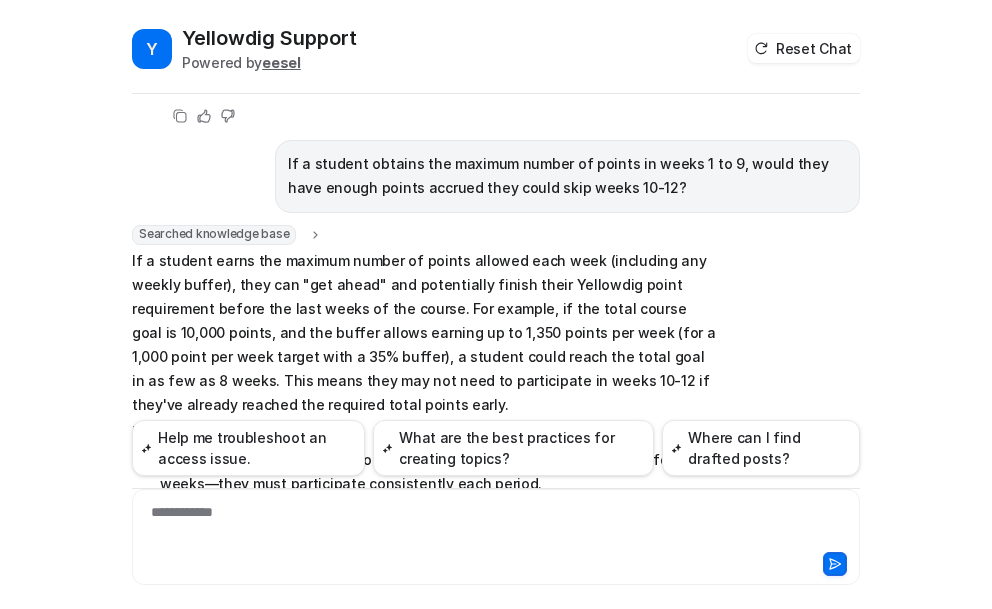 click on "If a student earns the maximum number of points allowed each week (including any weekly buffer), they can "get ahead" and potentially finish their Yellowdig point requirement before the last weeks of the course. For example, if the total course goal is 10,000 points, and the buffer allows earning up to 1,350 points per week (for a 1,000 point per week target with a 35% buffer), a student could reach the total goal in as few as 8 weeks. This means they may not need to participate in weeks 10-12 if they've already reached the required total points early." at bounding box center [424, 333] 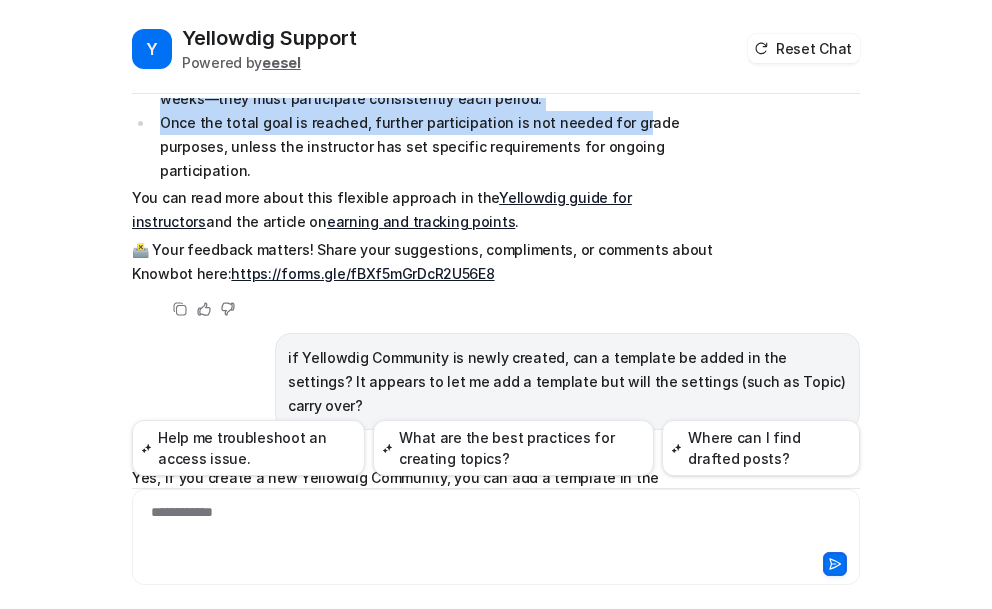 scroll, scrollTop: 976, scrollLeft: 0, axis: vertical 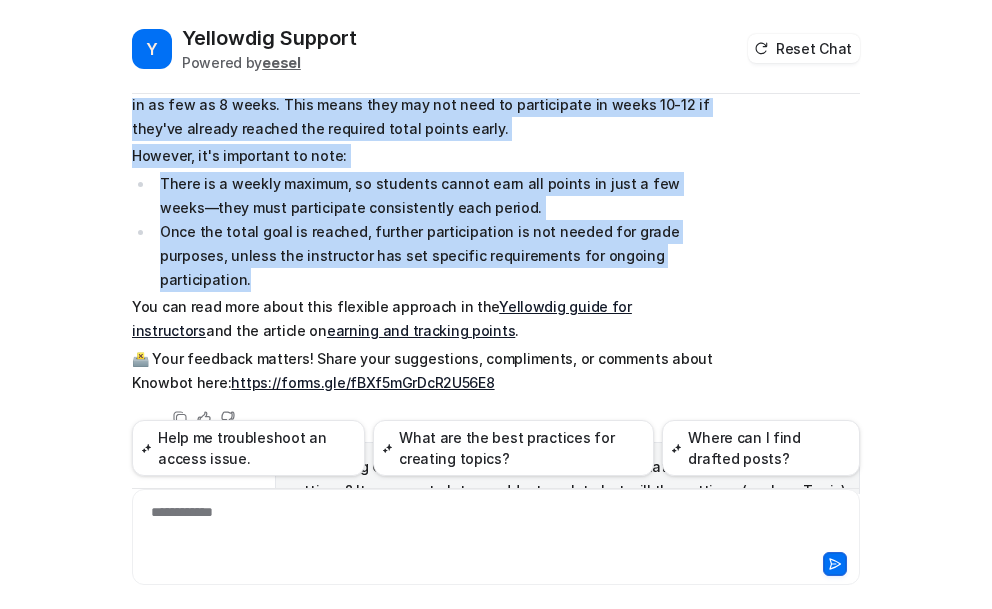 drag, startPoint x: 123, startPoint y: 213, endPoint x: 658, endPoint y: 207, distance: 535.0336 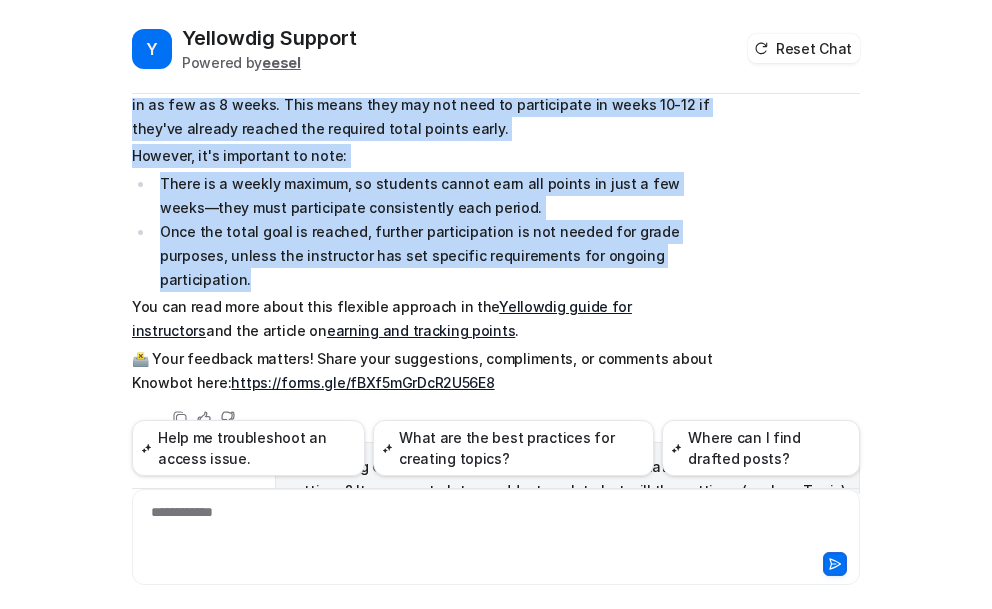 copy on "If a student earns the maximum number of points allowed each week (including any weekly buffer), they can "get ahead" and potentially finish their Yellowdig point requirement before the last weeks of the course. For example, if the total course goal is 10,000 points, and the buffer allows earning up to 1,350 points per week (for a 1,000 point per week target with a 35% buffer), a student could reach the total goal in as few as 8 weeks. This means they may not need to participate in weeks 10-12 if they've already reached the required total points early.
However, it's important to note:
There is a weekly maximum, so students cannot earn all points in just a few weeks—they must participate consistently each period.
Once the total goal is reached, further participation is not needed for grade purposes, unless the instructor has set specific requirements for ongoing participation." 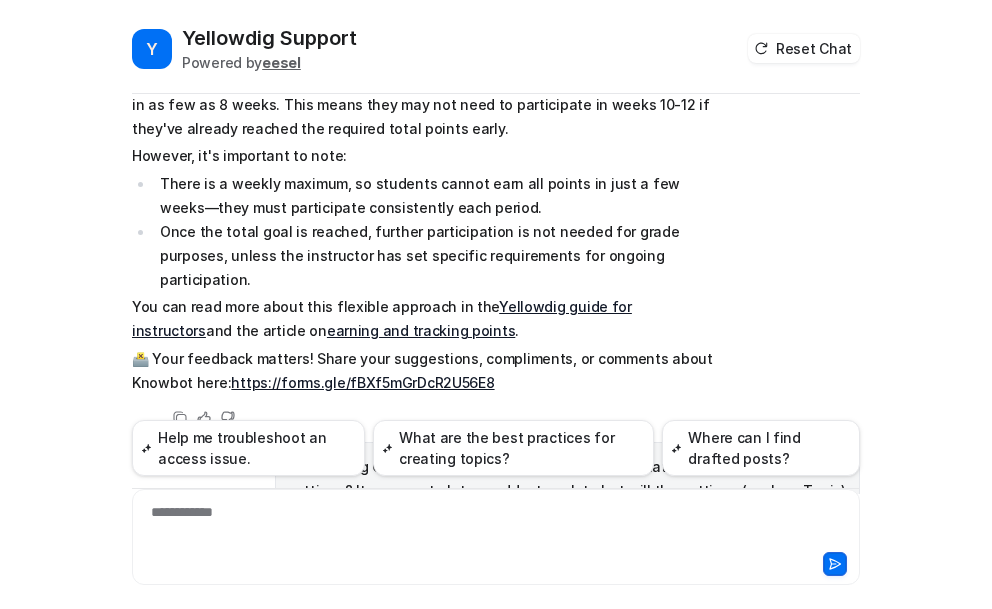 click on "You can read more about this flexible approach in the  Yellowdig guide for instructors  and the article on  earning and tracking points ." at bounding box center [424, 319] 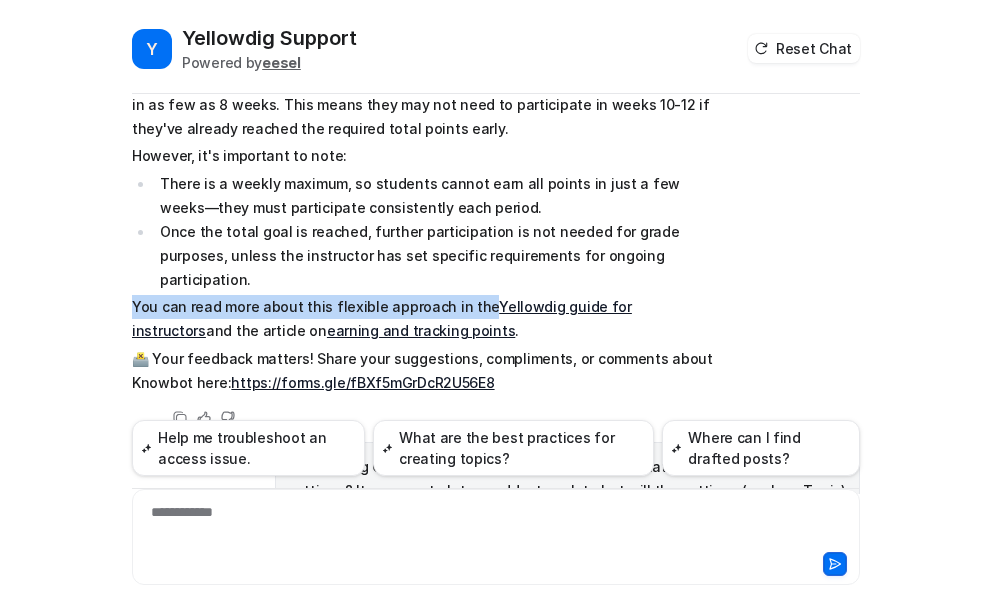 drag, startPoint x: 127, startPoint y: 234, endPoint x: 467, endPoint y: 240, distance: 340.05295 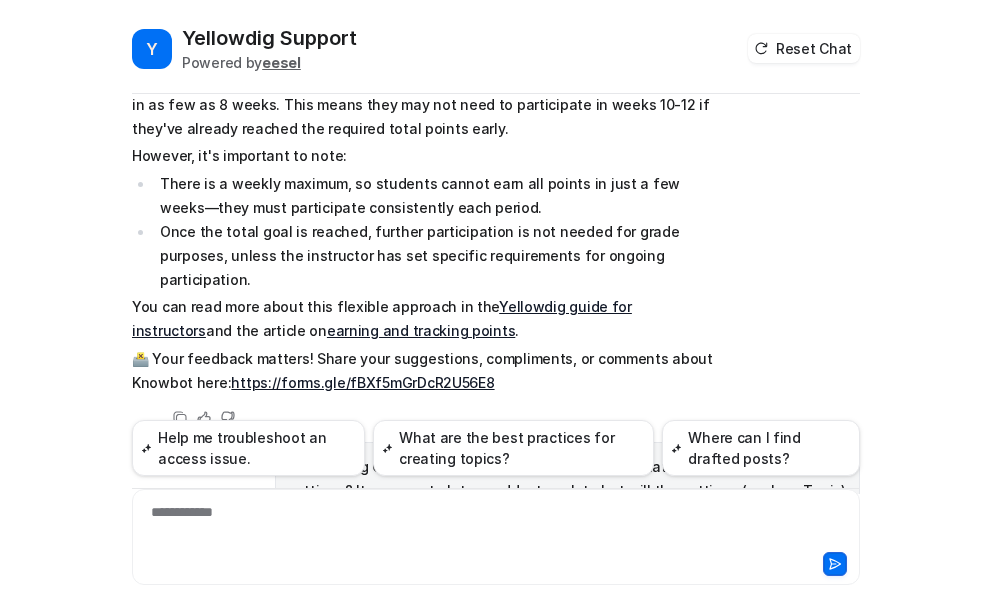 click on "You can read more about this flexible approach in the  Yellowdig guide for instructors  and the article on  earning and tracking points ." at bounding box center (424, 319) 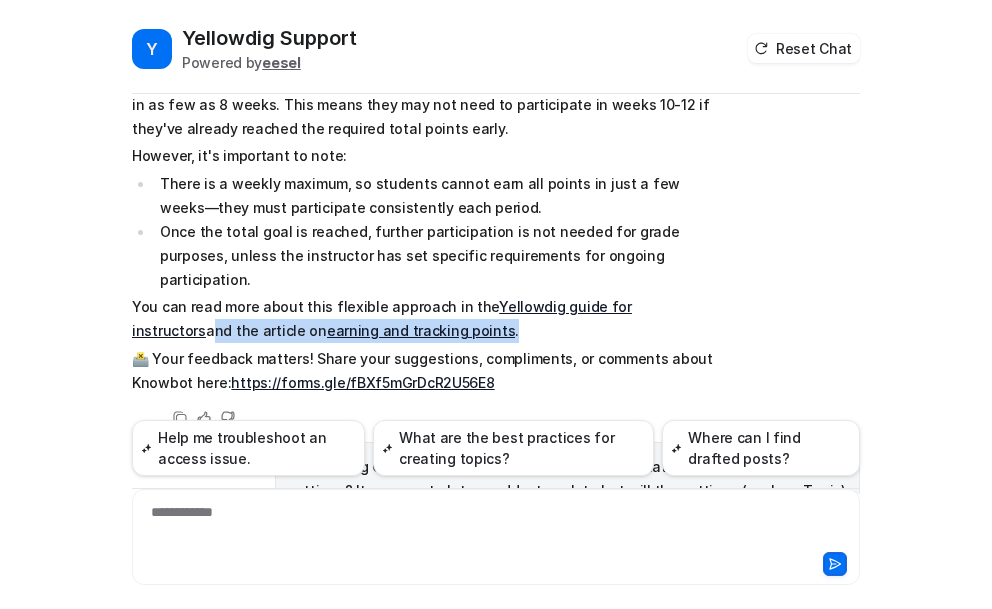 drag, startPoint x: 668, startPoint y: 234, endPoint x: 401, endPoint y: 262, distance: 268.46414 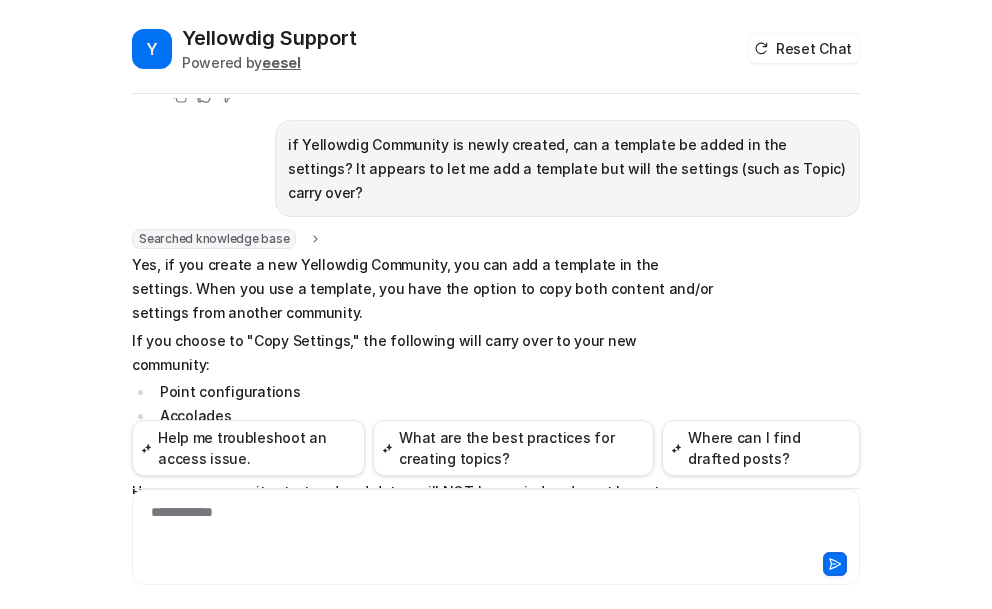 scroll, scrollTop: 1398, scrollLeft: 0, axis: vertical 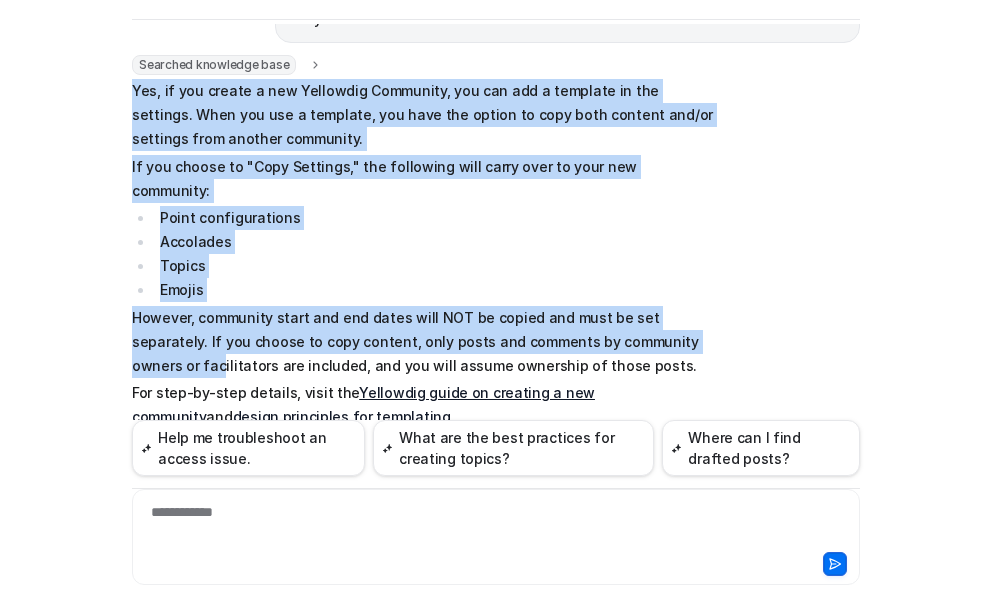 drag, startPoint x: 128, startPoint y: 193, endPoint x: 663, endPoint y: 217, distance: 535.538 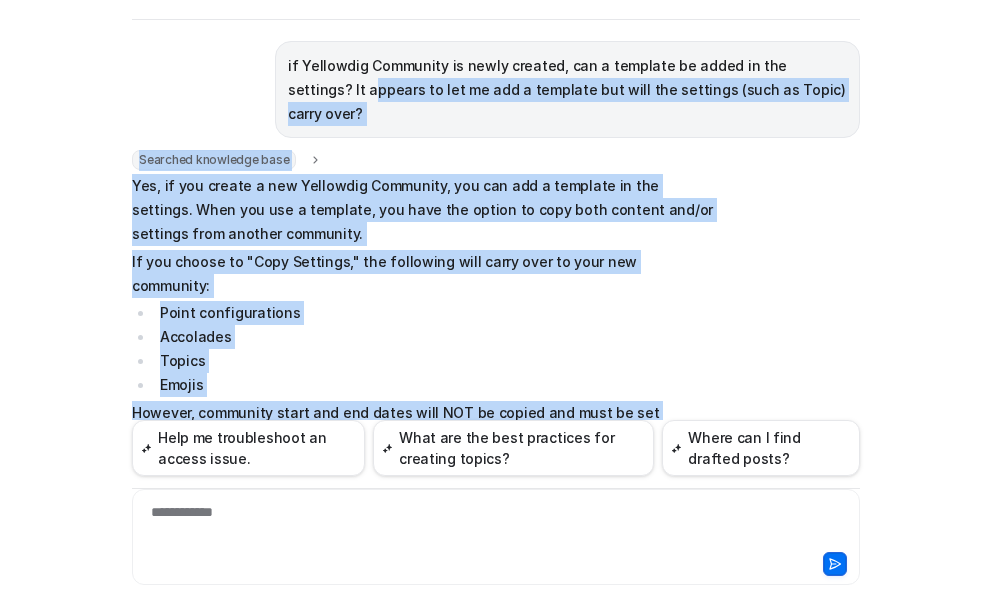 scroll, scrollTop: 1291, scrollLeft: 0, axis: vertical 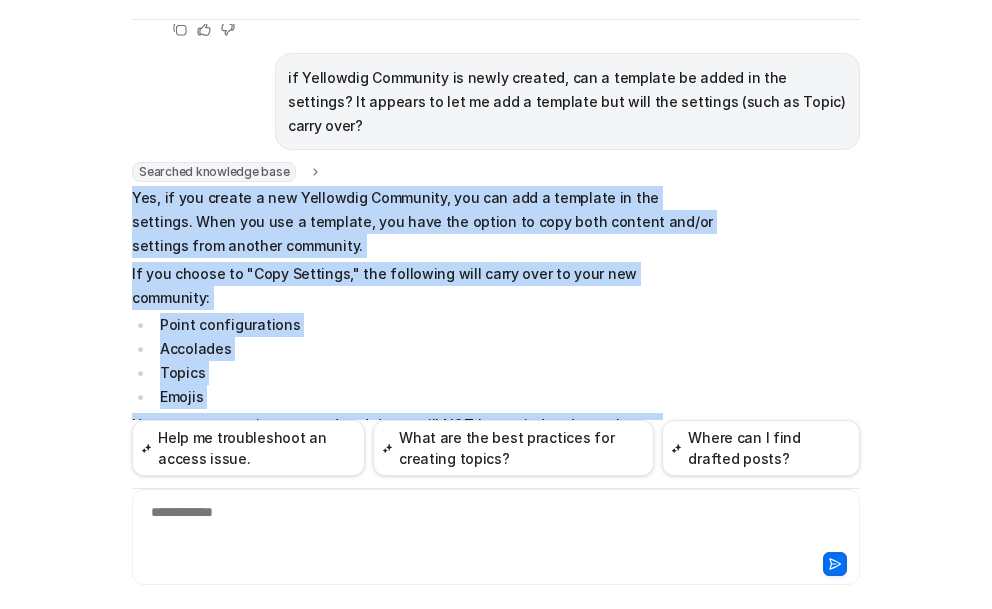 drag, startPoint x: 521, startPoint y: 250, endPoint x: 124, endPoint y: 98, distance: 425.10352 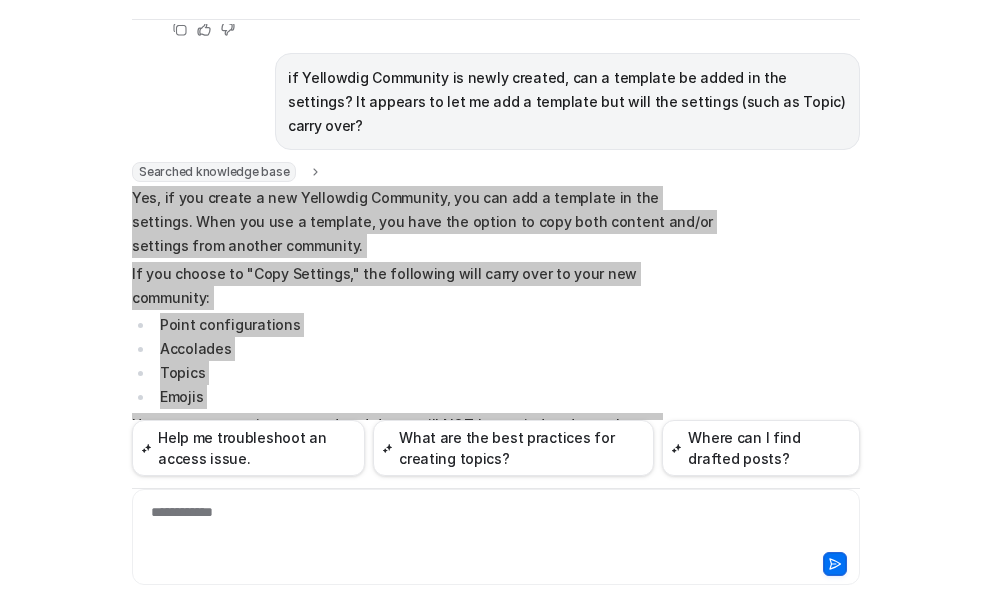 scroll, scrollTop: 1391, scrollLeft: 0, axis: vertical 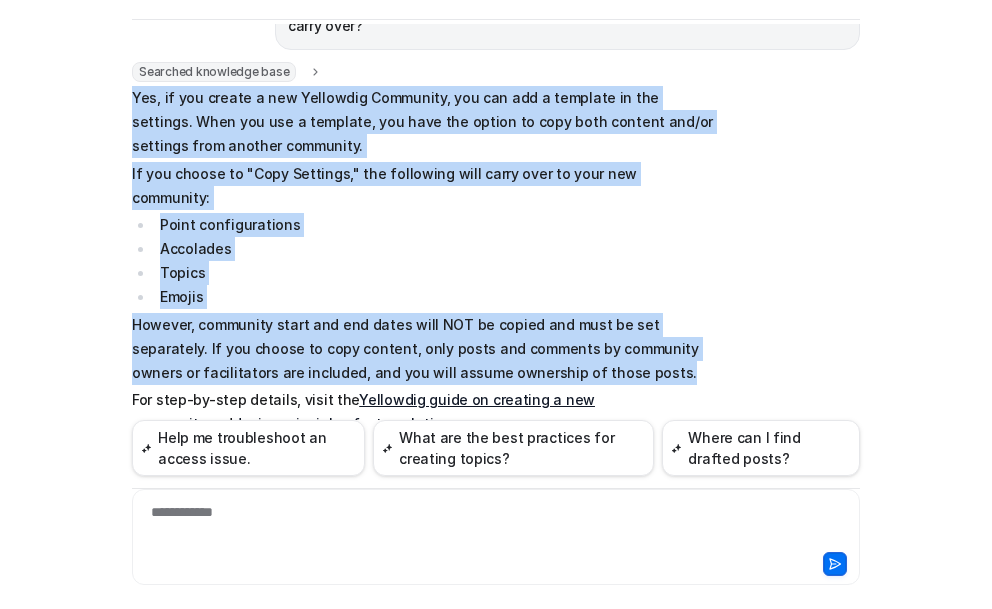 click on "design principles for templating" at bounding box center (342, 423) 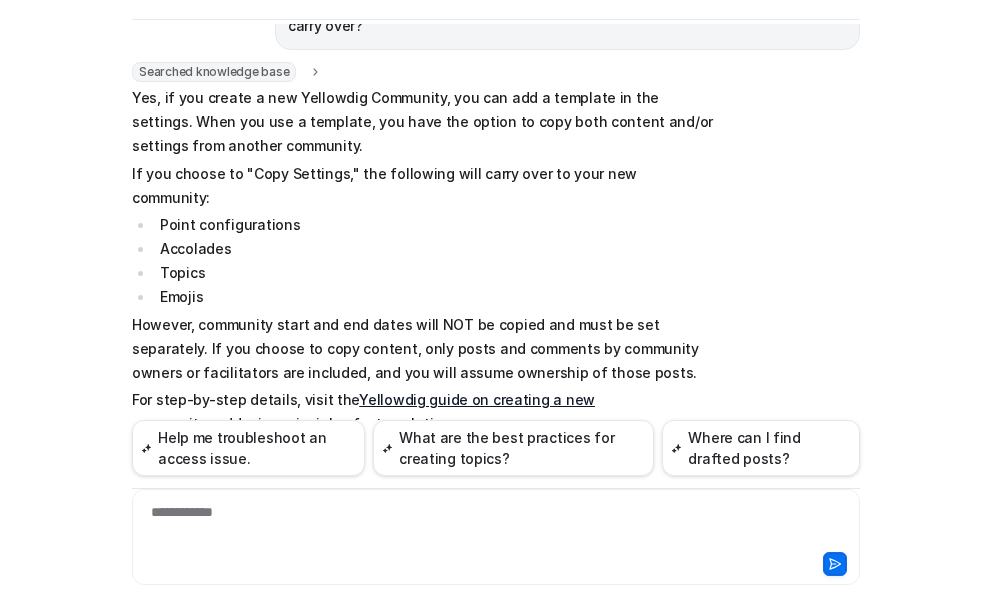 click on "**********" at bounding box center (496, 537) 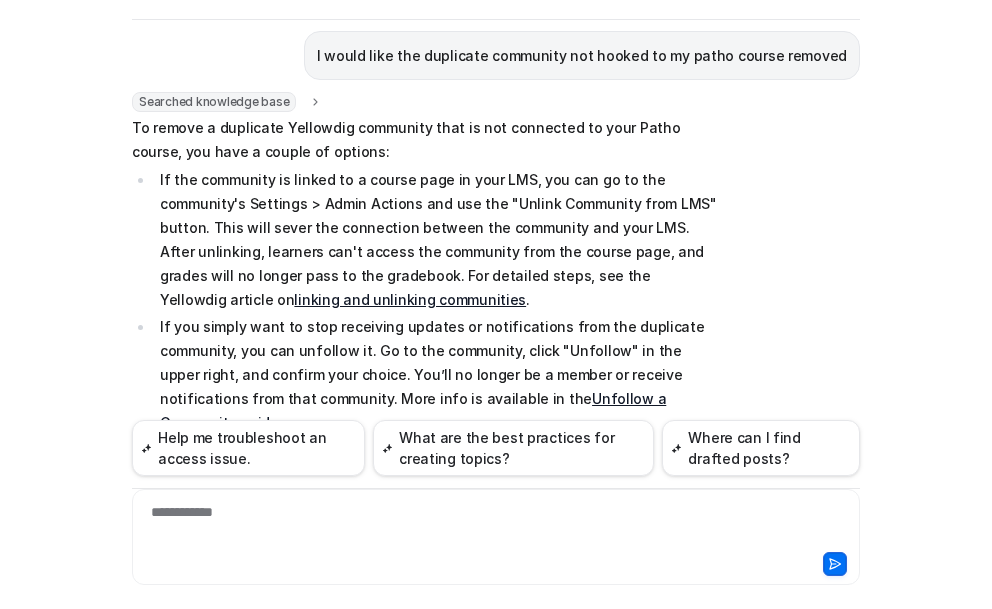 scroll, scrollTop: 1929, scrollLeft: 0, axis: vertical 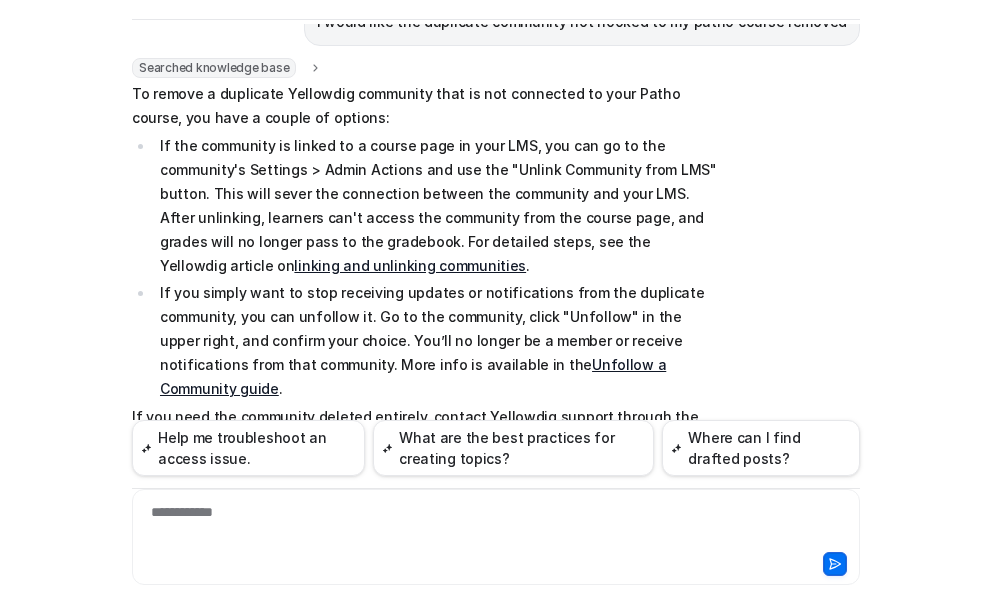 click on "**********" at bounding box center [496, 525] 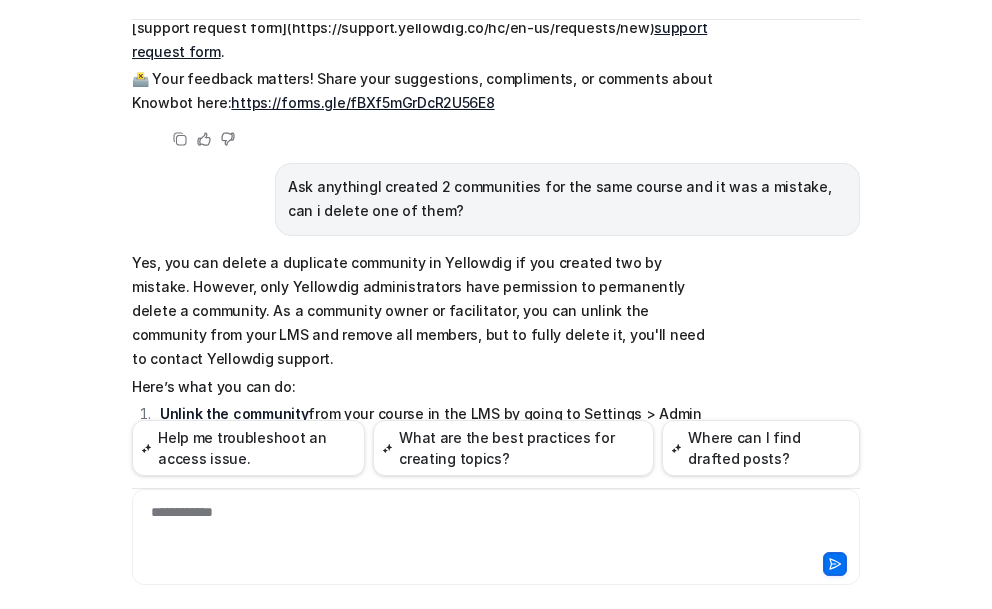 scroll, scrollTop: 2391, scrollLeft: 0, axis: vertical 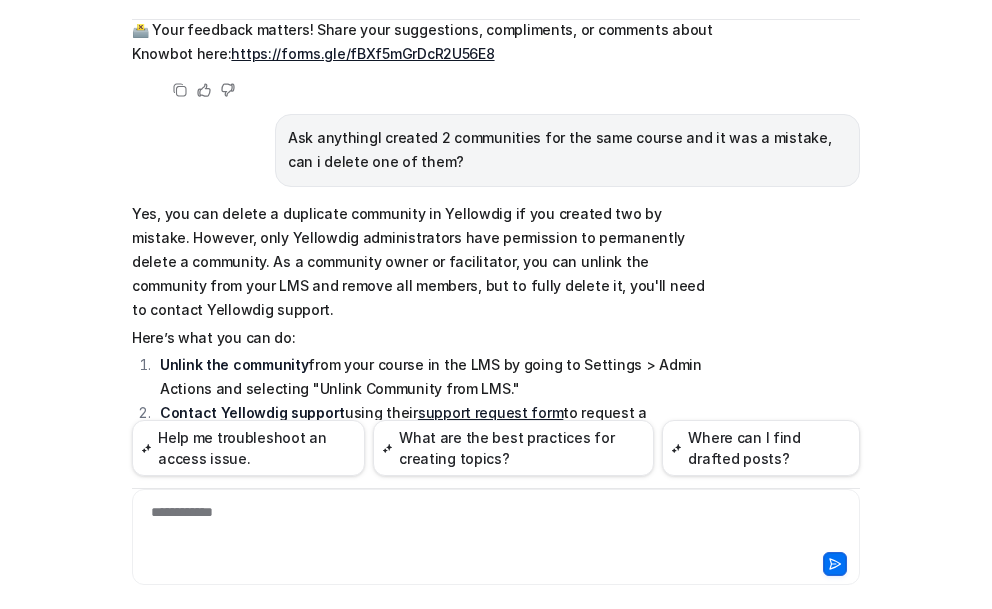 click on "support request form" at bounding box center (490, 412) 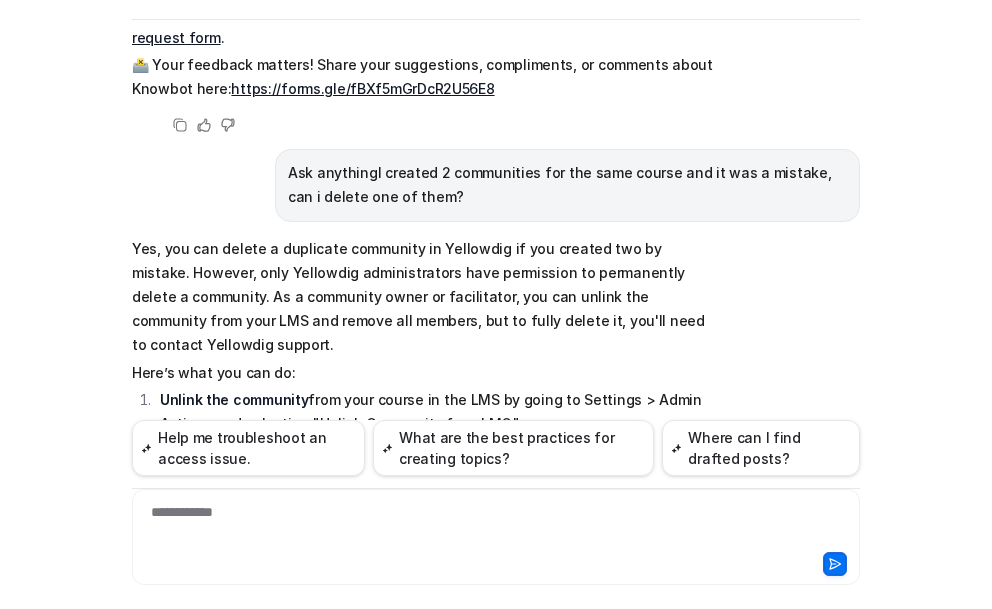 scroll, scrollTop: 2391, scrollLeft: 0, axis: vertical 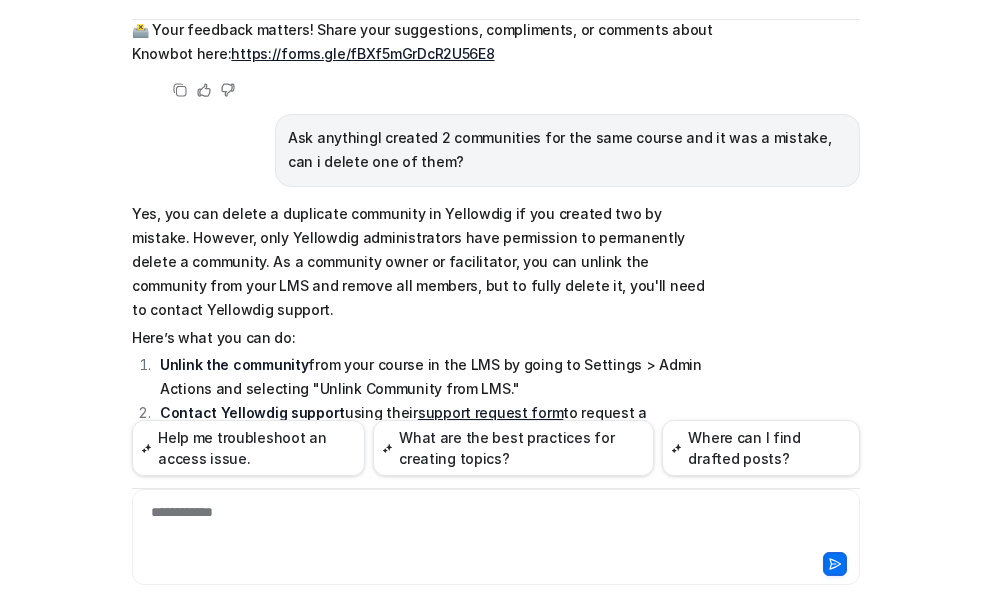 click on "guide on linking and unlinking communities" at bounding box center (522, 464) 